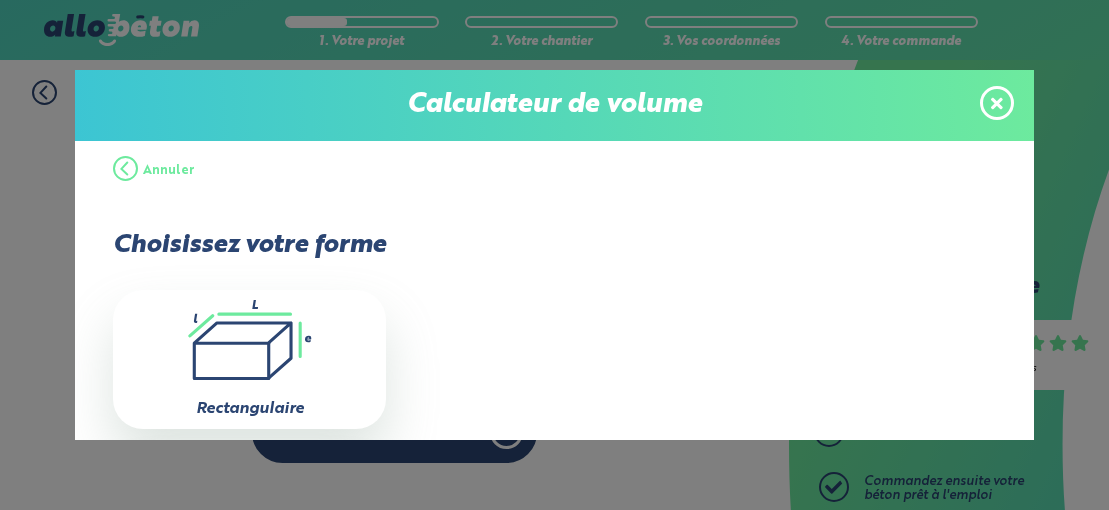 scroll, scrollTop: 0, scrollLeft: 0, axis: both 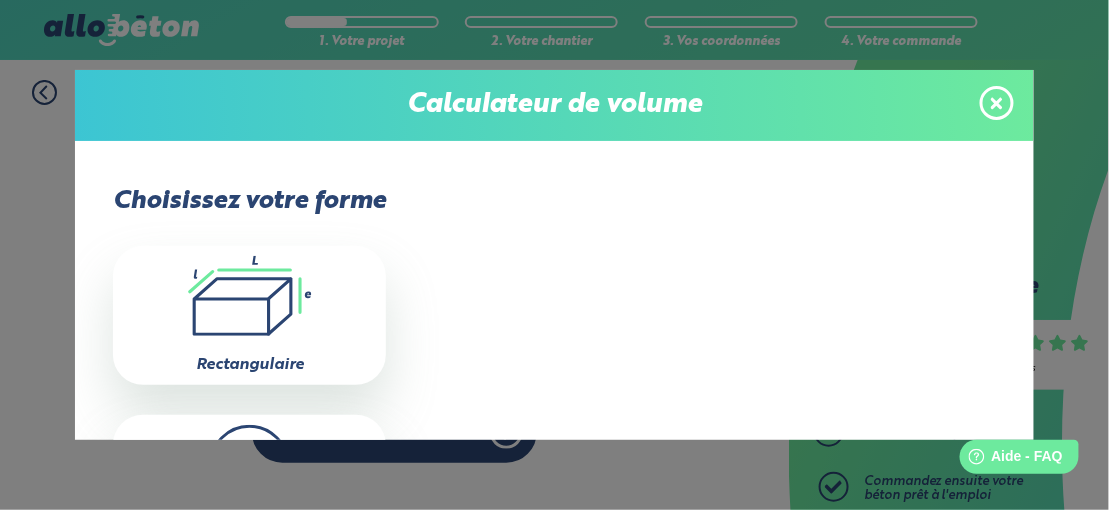 click on ".icon-calc-rectanglea{fill:none;stroke-linecap:round;stroke-width:3px;stroke:#6dea9e;stroke-linejoin:round}.icon-calc-rectangleb{fill:#2b4572}" 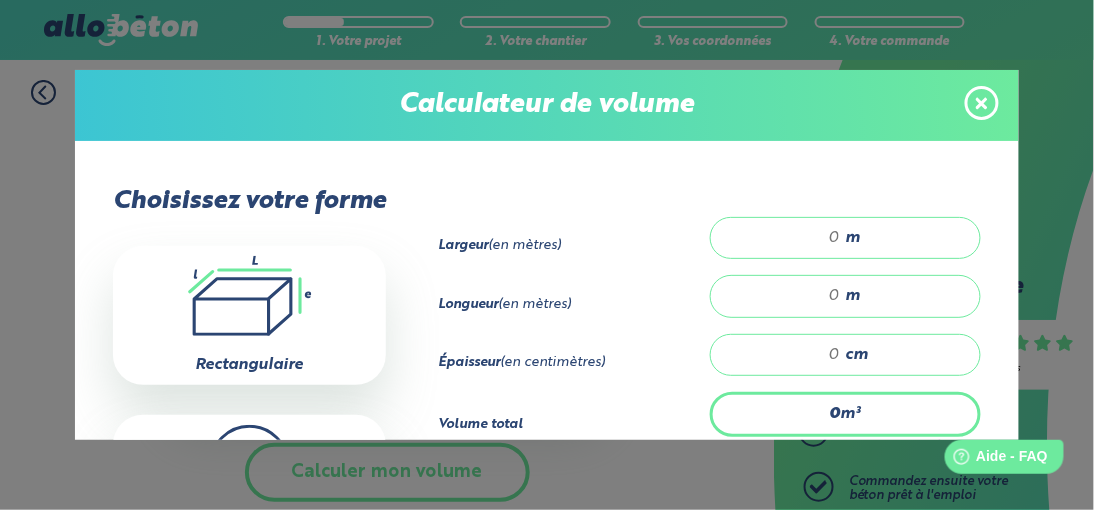 click at bounding box center [786, 238] 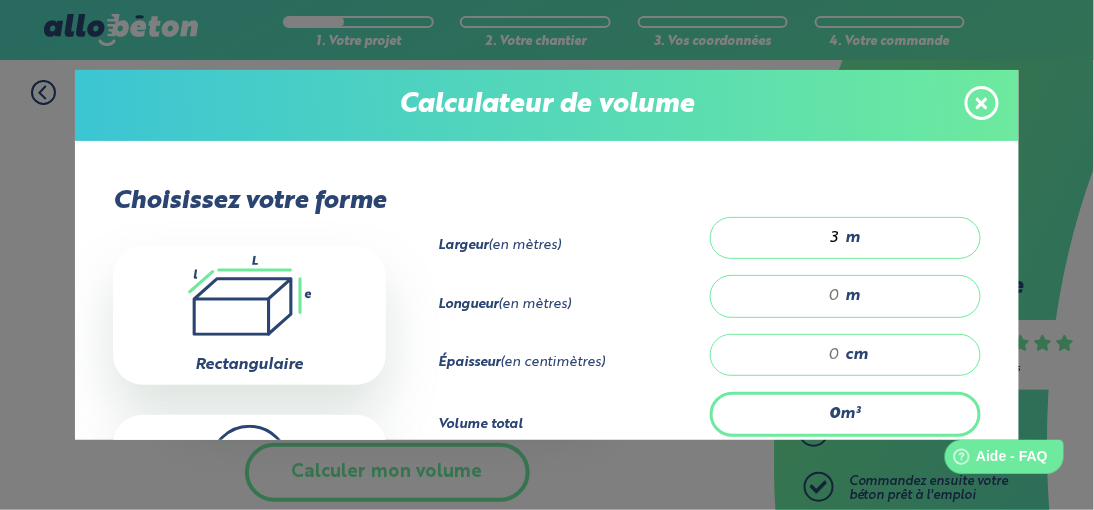 type on "3" 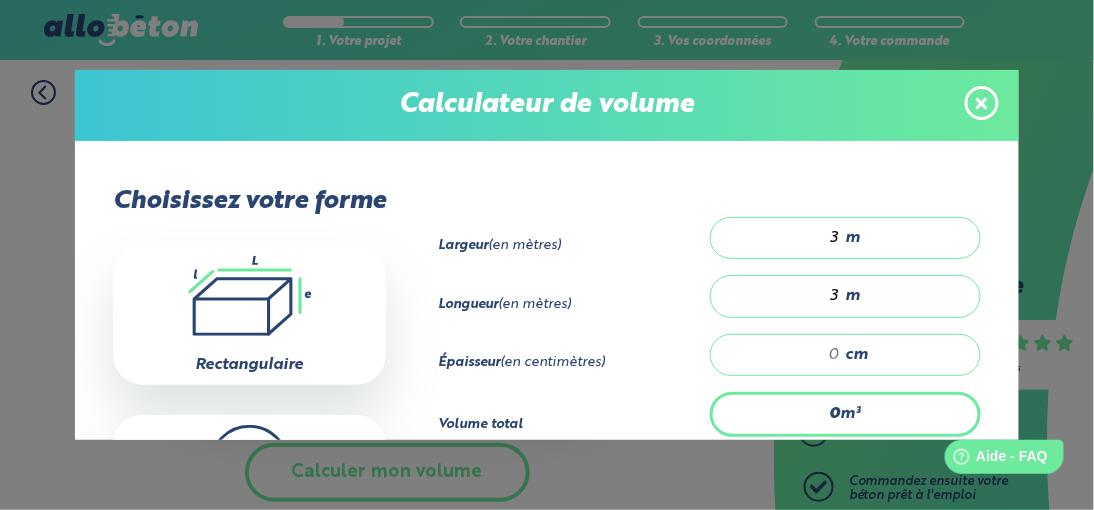 type on "3" 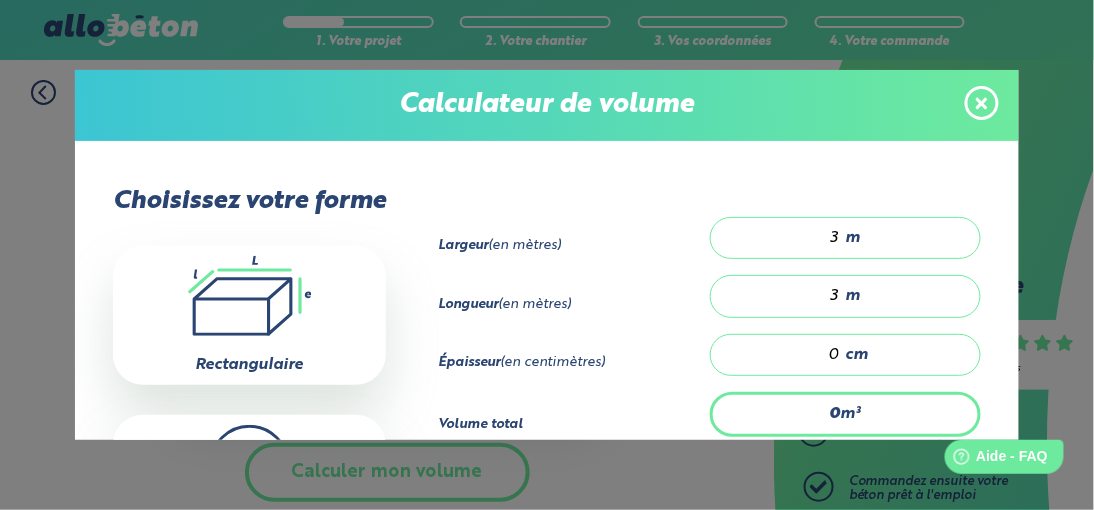 type 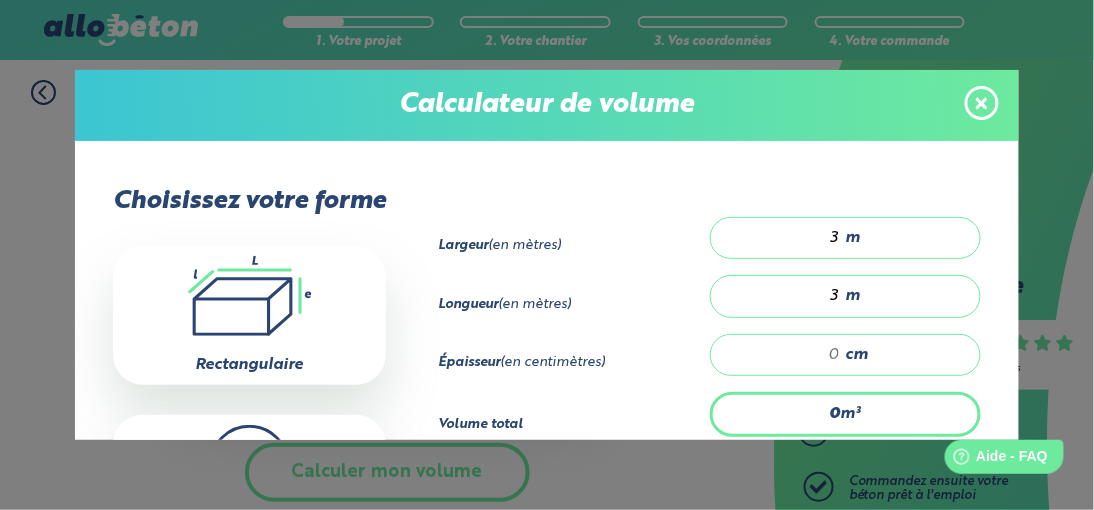 type on "0.054" 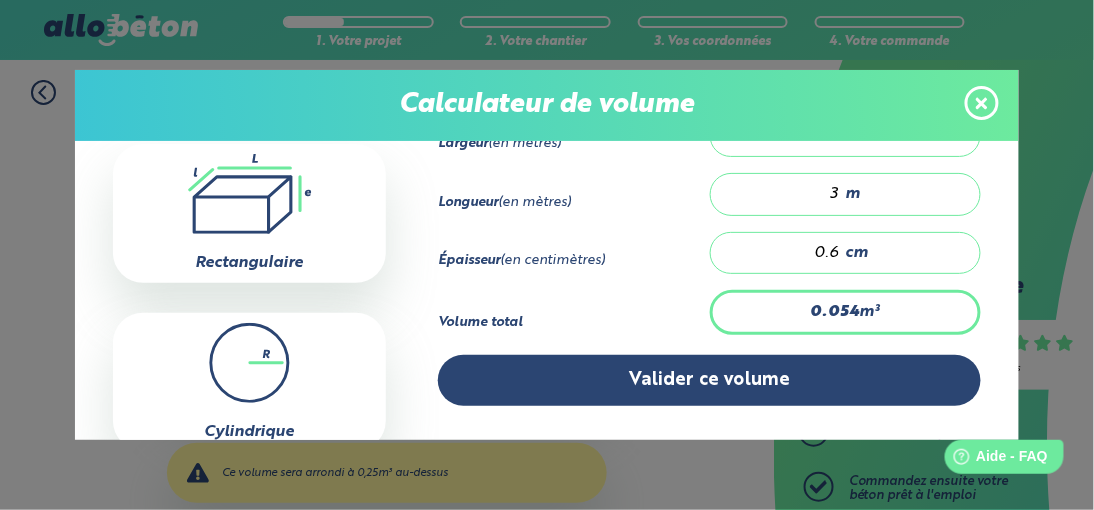 scroll, scrollTop: 244, scrollLeft: 0, axis: vertical 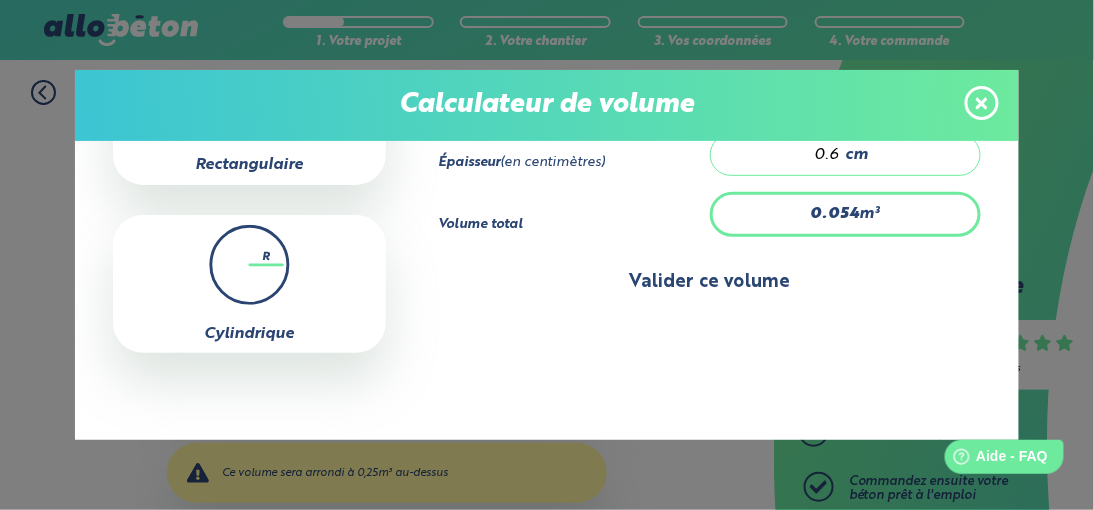 type on "0.6" 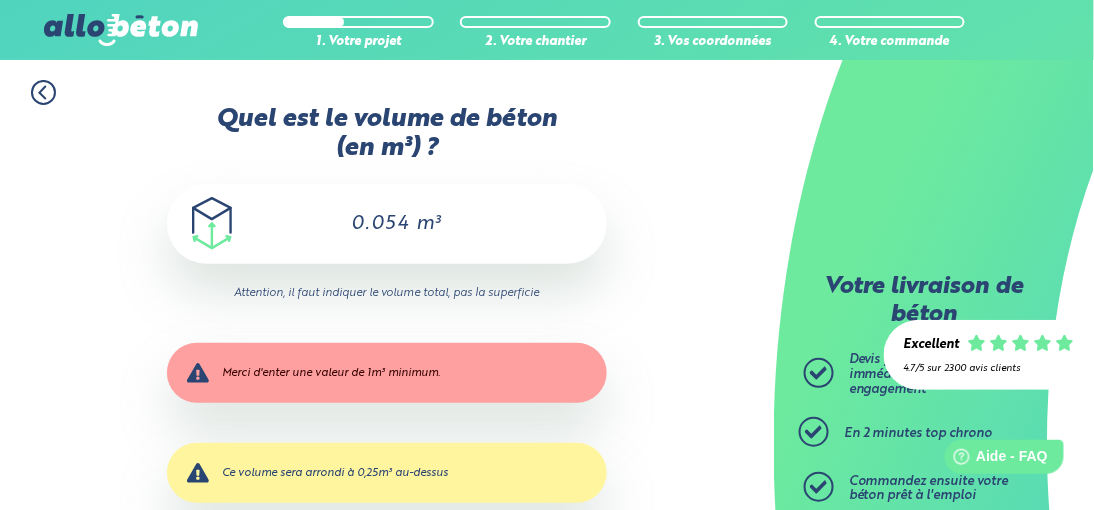 scroll, scrollTop: 244, scrollLeft: 0, axis: vertical 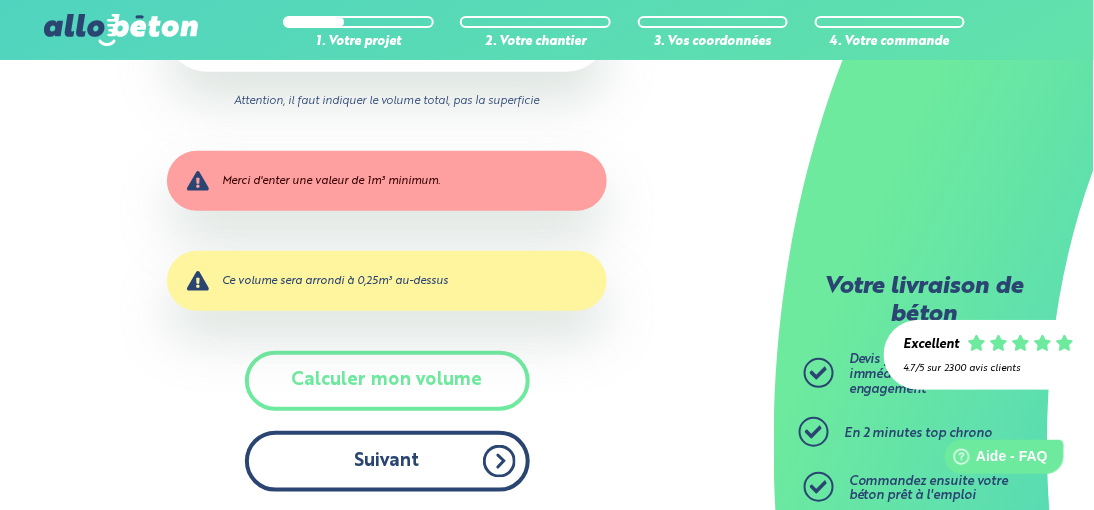click on "Suivant" at bounding box center (387, 461) 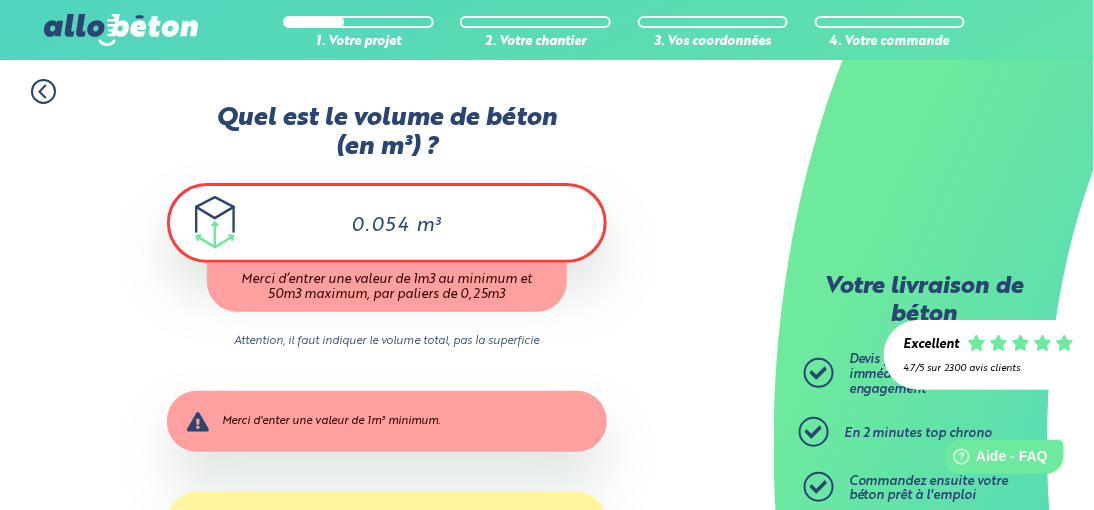 scroll, scrollTop: 0, scrollLeft: 0, axis: both 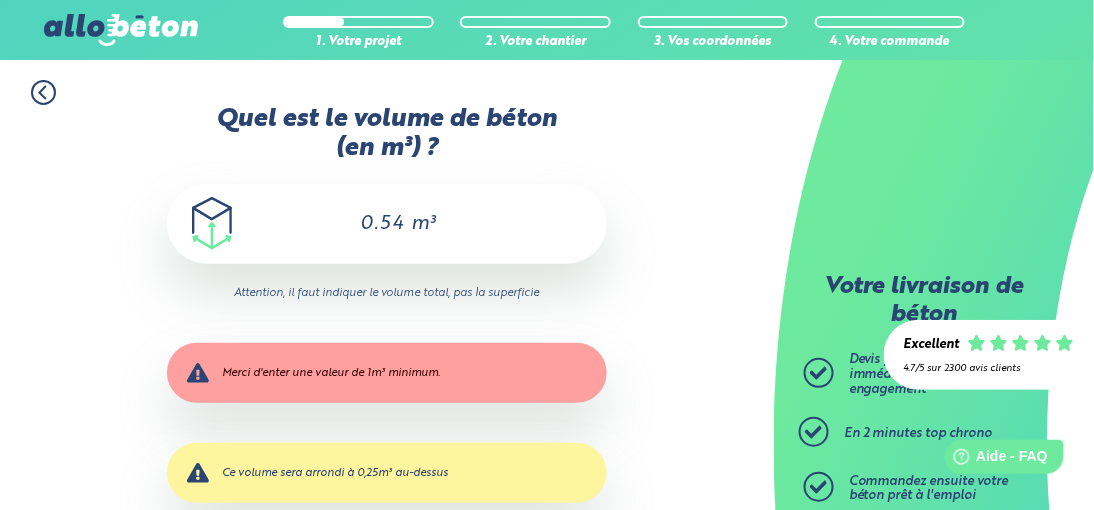 click on "Quel est le volume de béton (en m³) ?
[NUMBER]
m³
Attention, il faut indiquer le volume total, pas la superficie
Merci d'enter une valeur de 1m³ minimum.
Ce volume sera arrondi à 0,25m³ au-dessus
Etes-vous sûr d'avoir indiqué le bon volume ? Par exemple, 30m³ correspondent à 4 camions toupies pleins. Cela permet de couler une dalle de 300m² sur 10 cm d'epaisseur.
Veuillez saisir un volume inférieur à 50m³ (7 camions toupies complets).
Calculer mon volume
Suivant" at bounding box center [387, 404] 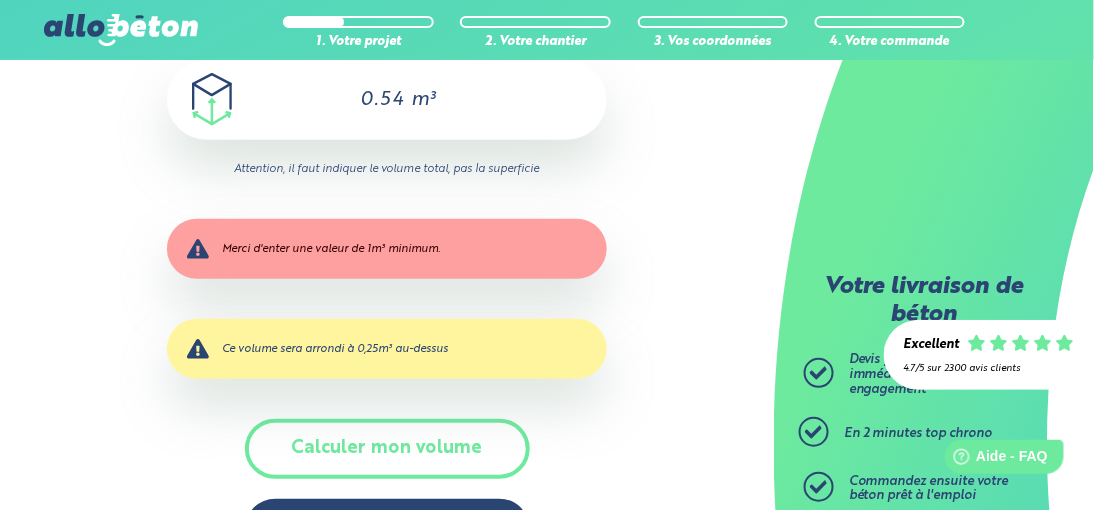 scroll, scrollTop: 192, scrollLeft: 0, axis: vertical 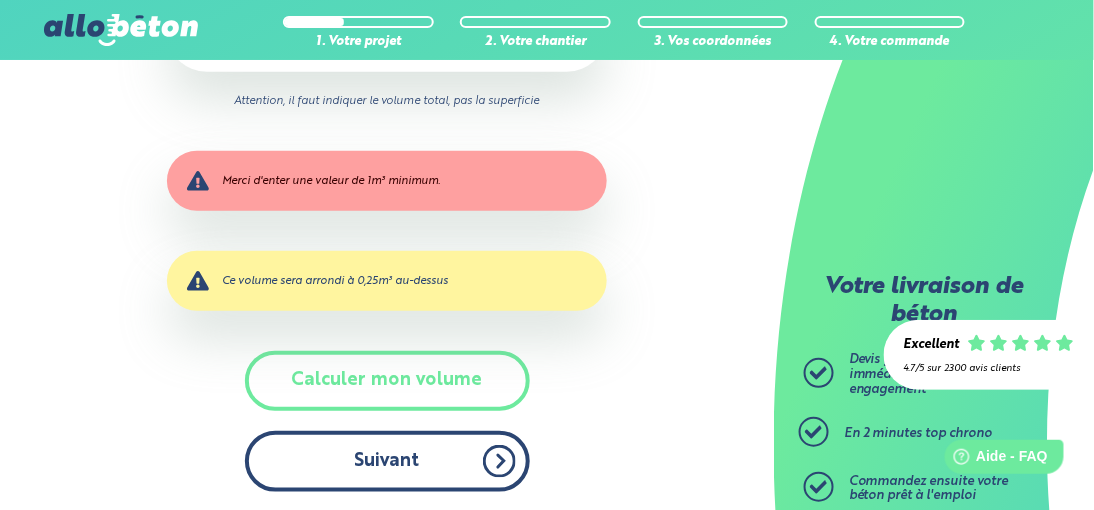 click on "Suivant" at bounding box center (387, 461) 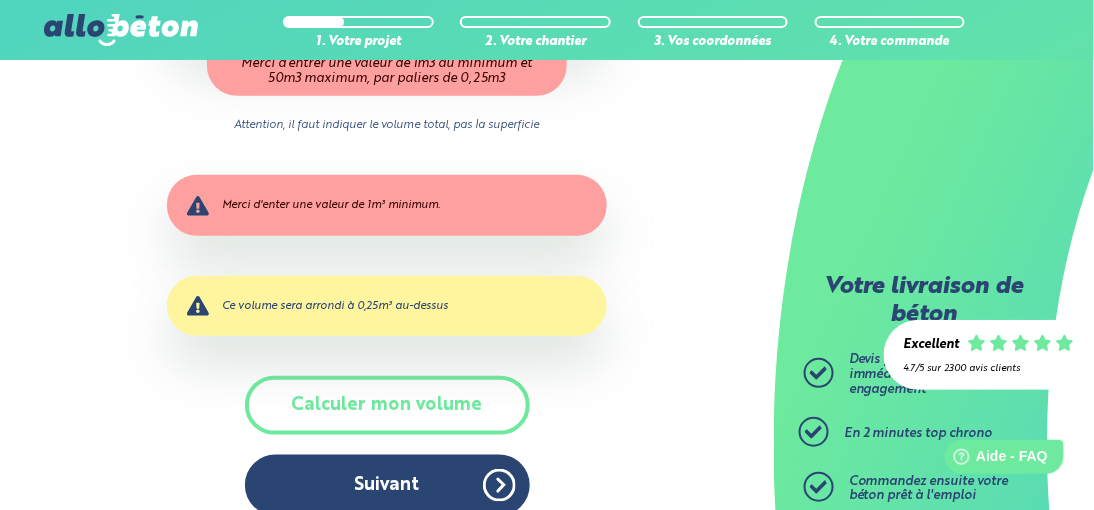 scroll, scrollTop: 241, scrollLeft: 0, axis: vertical 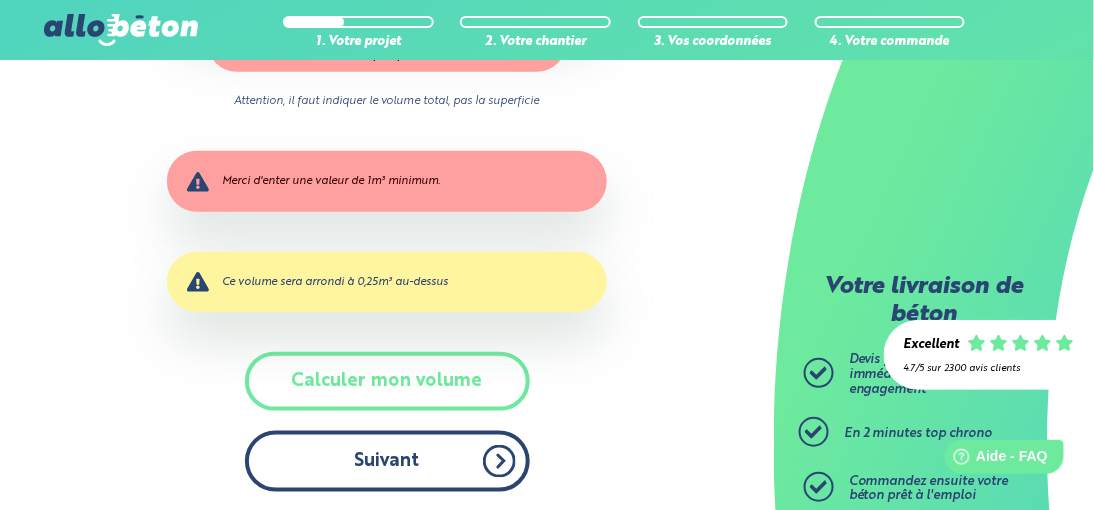click on "Suivant" at bounding box center [387, 461] 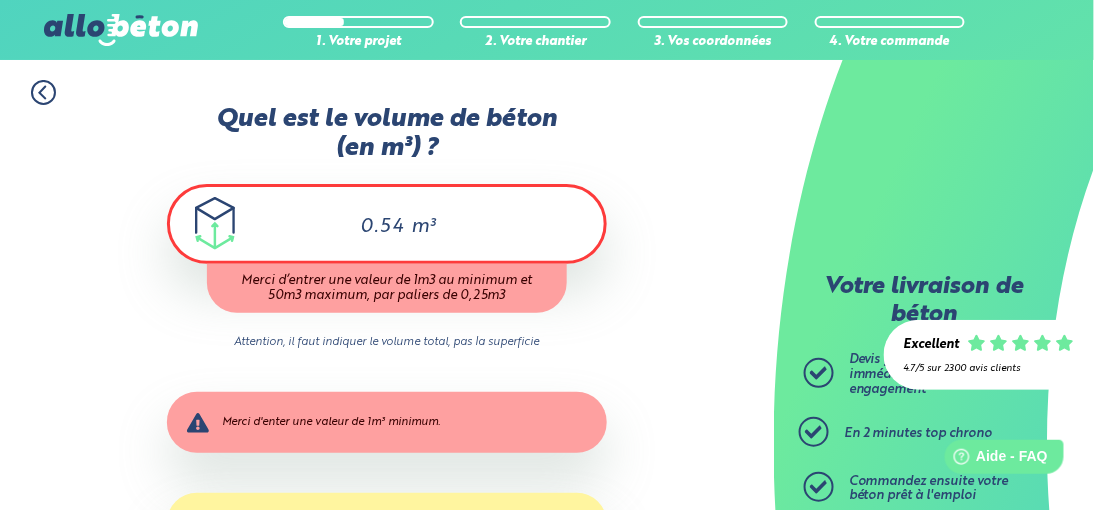 click on "1. Votre projet
2. Votre chantier
3. Vos coordonnées
4. Votre commande
Quel est le volume de béton (en m³) ?
[NUMBER]
m³
Merci d’entrer une valeur de 1m3 au minimum et 50m3 maximum, par paliers de 0,25m3
Attention, il faut indiquer le volume total, pas la superficie
Merci d'enter une valeur de 1m³ minimum.
Ce volume sera arrondi à 0,25m³ au-dessus" at bounding box center (387, 406) 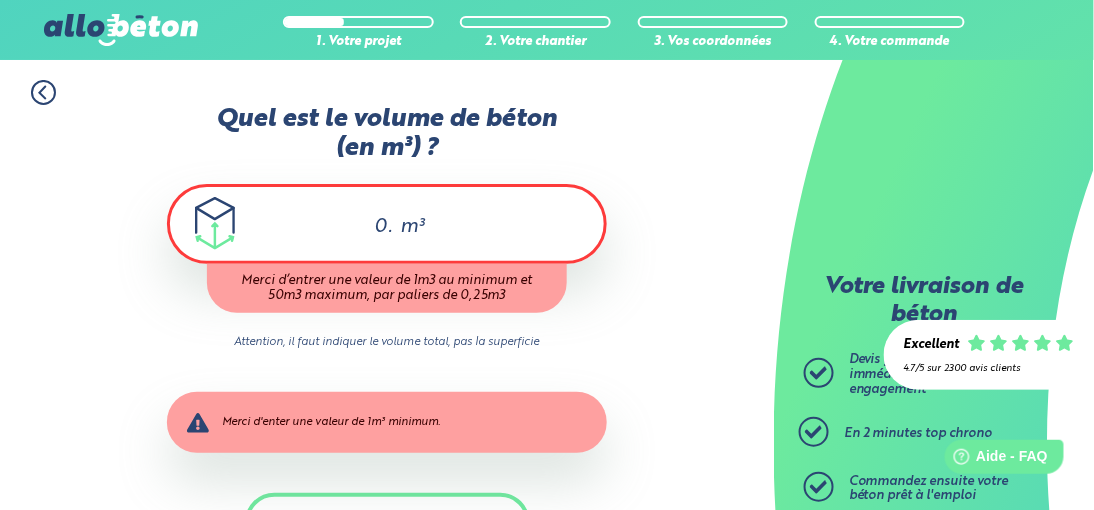 type on "0" 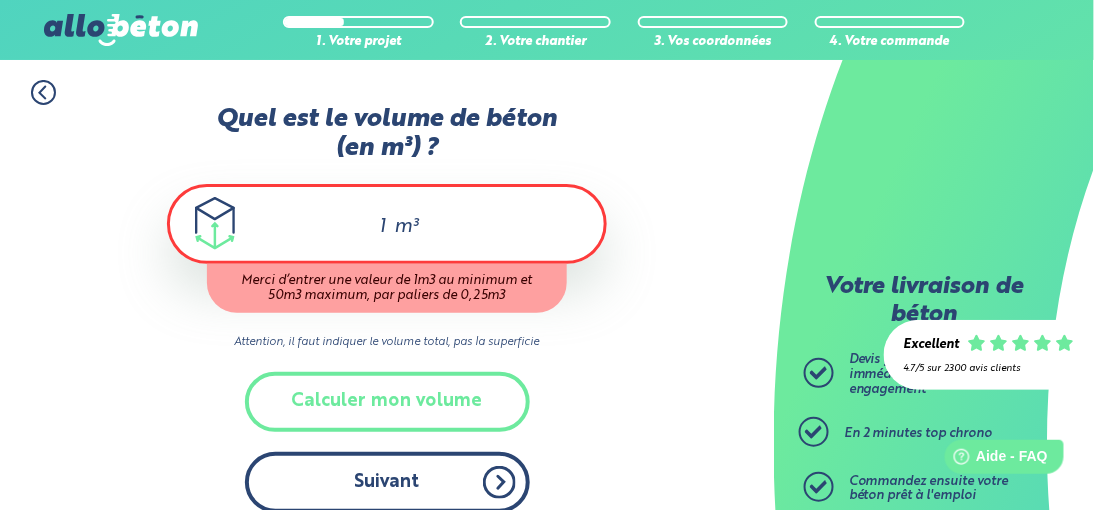 type on "1" 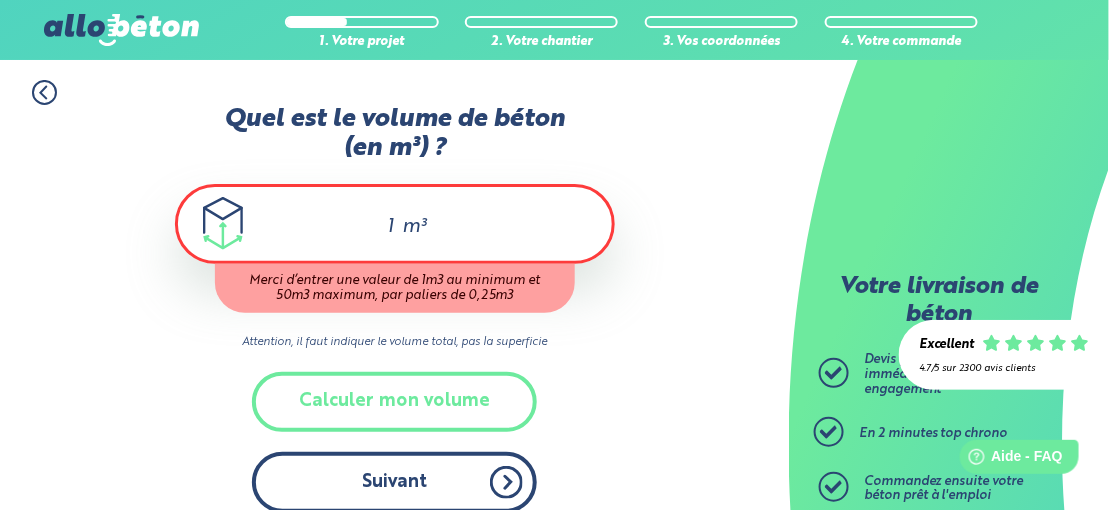 click on "Quel est le volume de béton (en m³) ?
[NUMBER]
m³
Merci d’entrer une valeur de 1m3 au minimum et 50m3 maximum, par paliers de 0,25m3
Attention, il faut indiquer le volume total, pas la superficie
Merci d'enter une valeur de 1m³ minimum.
Ce volume sera arrondi à 0,25m³ au-dessus
Etes-vous sûr d'avoir indiqué le bon volume ? Par exemple, 30m³ correspondent à 4 camions toupies pleins. Cela permet de couler une dalle de 300m² sur 10 cm d'epaisseur.
Veuillez saisir un volume inférieur à 50m³ (7 camions toupies complets).
Calculer mon volume
Suivant" at bounding box center (395, 319) 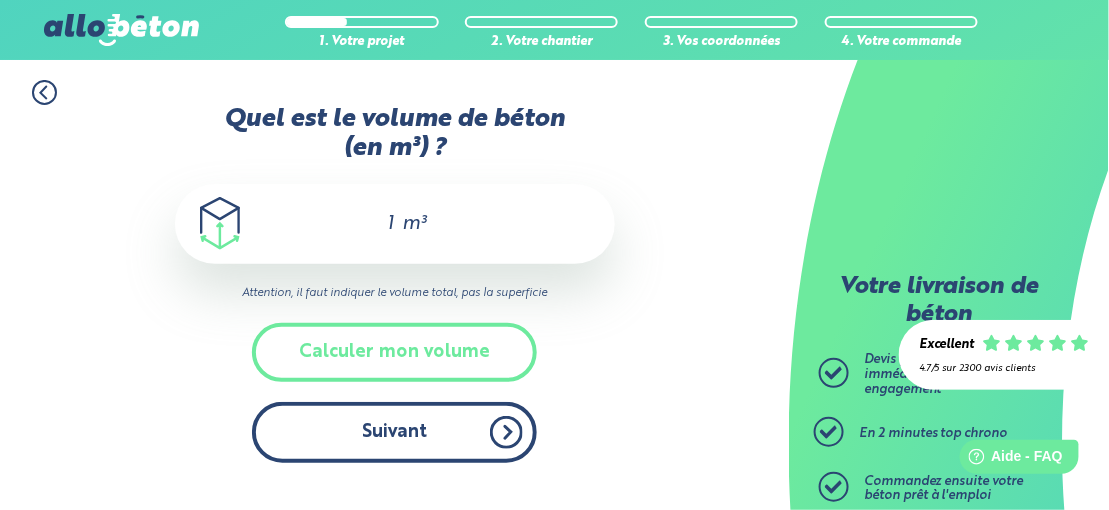 click on "Suivant" at bounding box center [394, 432] 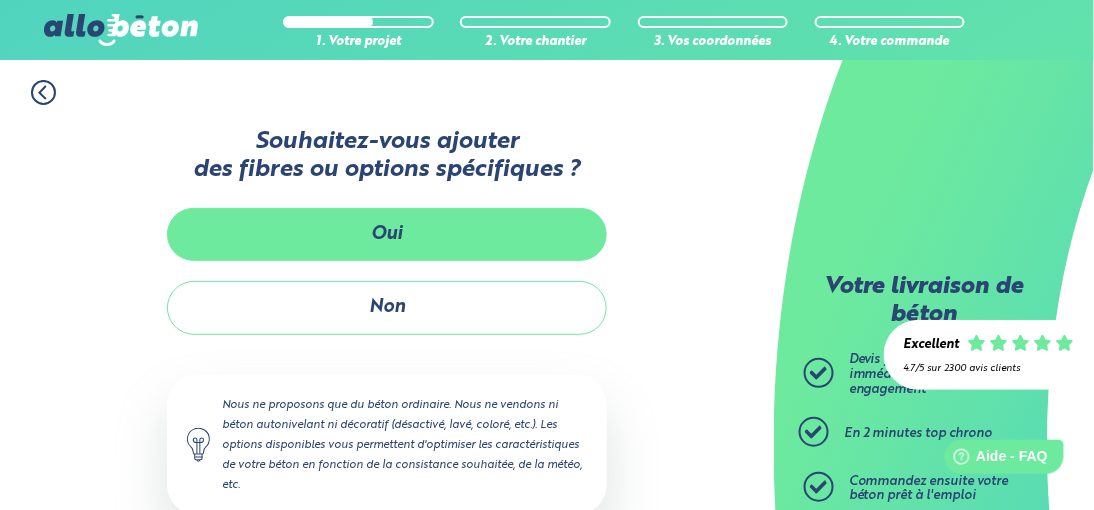 click on "Oui" at bounding box center [387, 234] 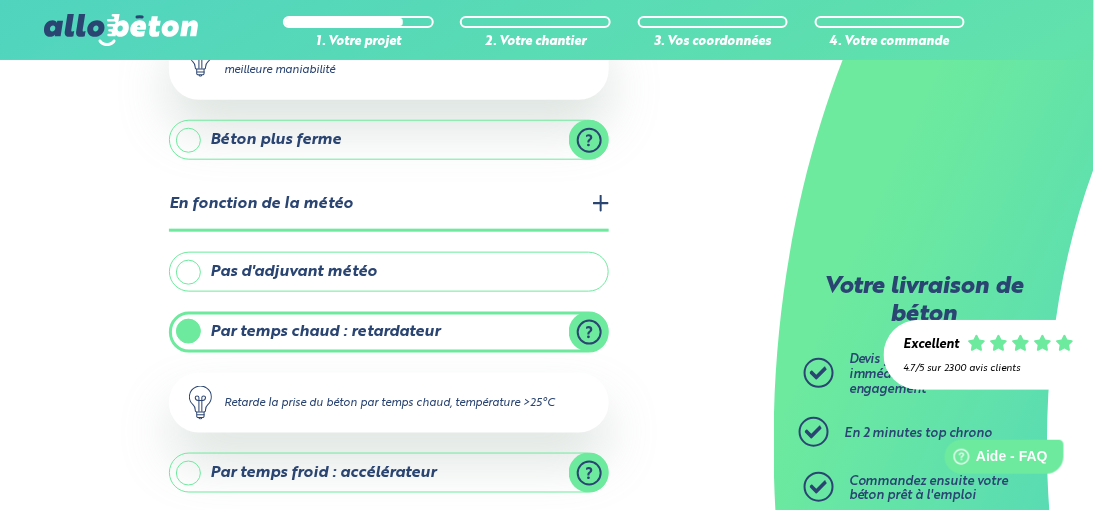 scroll, scrollTop: 400, scrollLeft: 0, axis: vertical 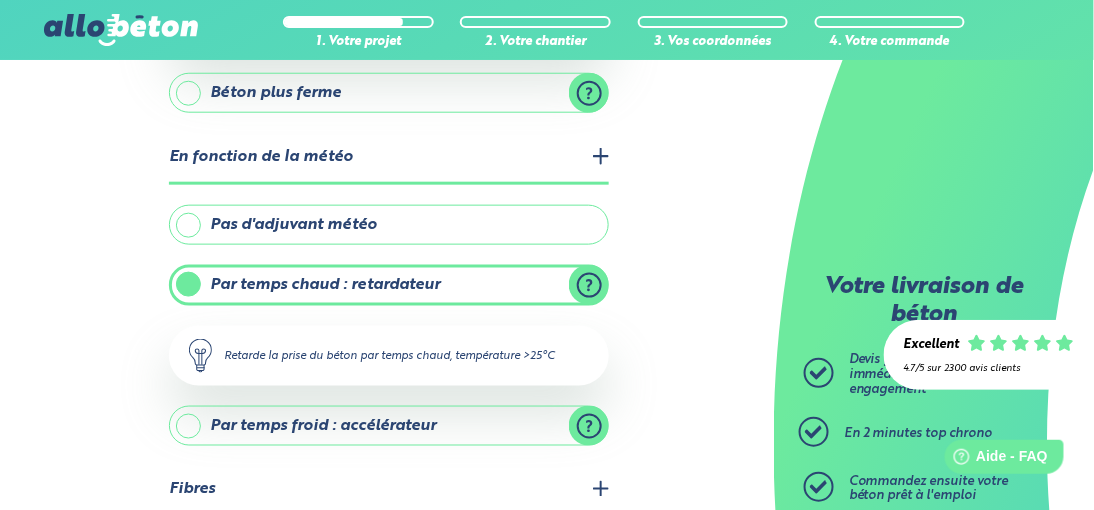 click on "Pas d'adjuvant météo" at bounding box center [389, 225] 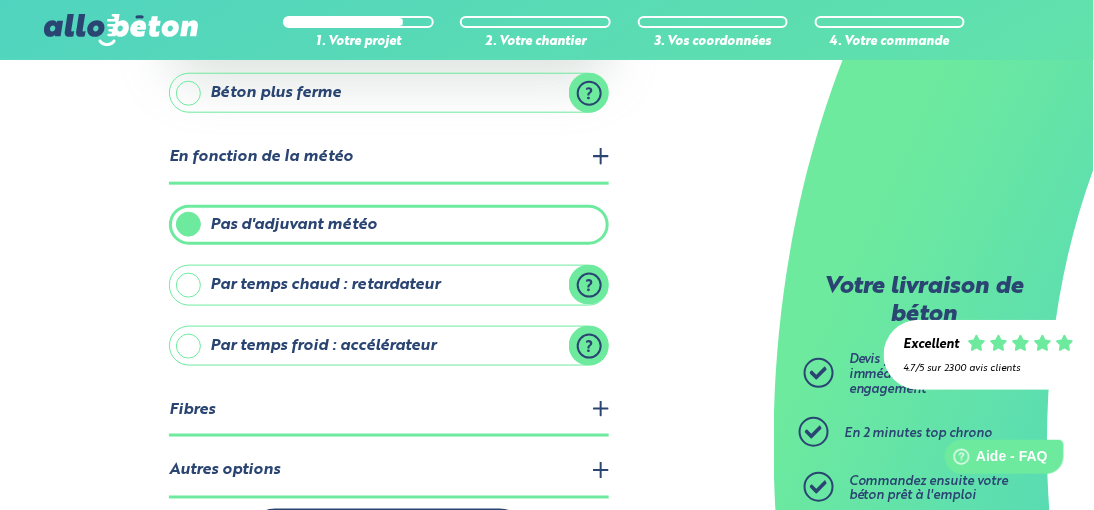 click on "Fibres" at bounding box center (389, 411) 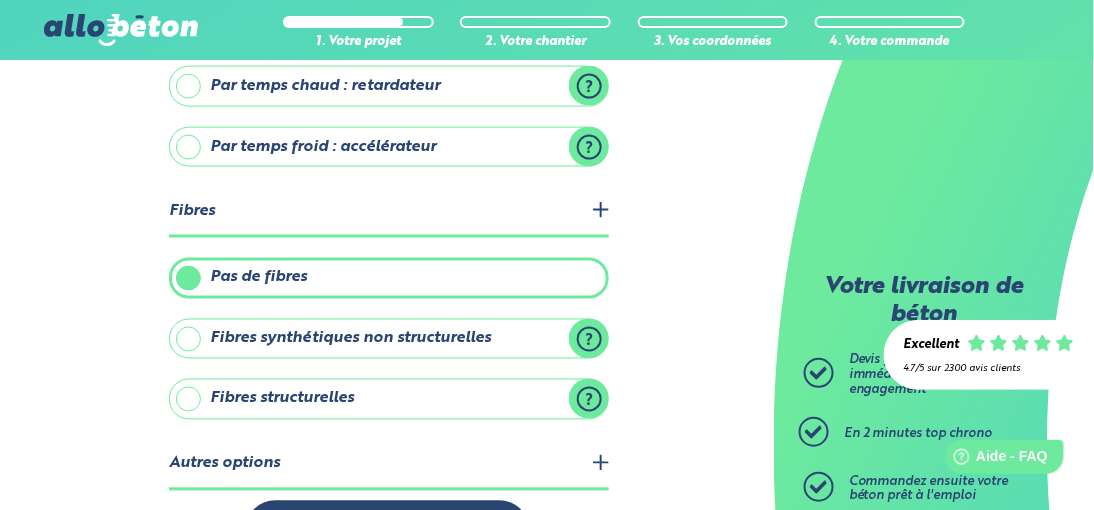 scroll, scrollTop: 600, scrollLeft: 0, axis: vertical 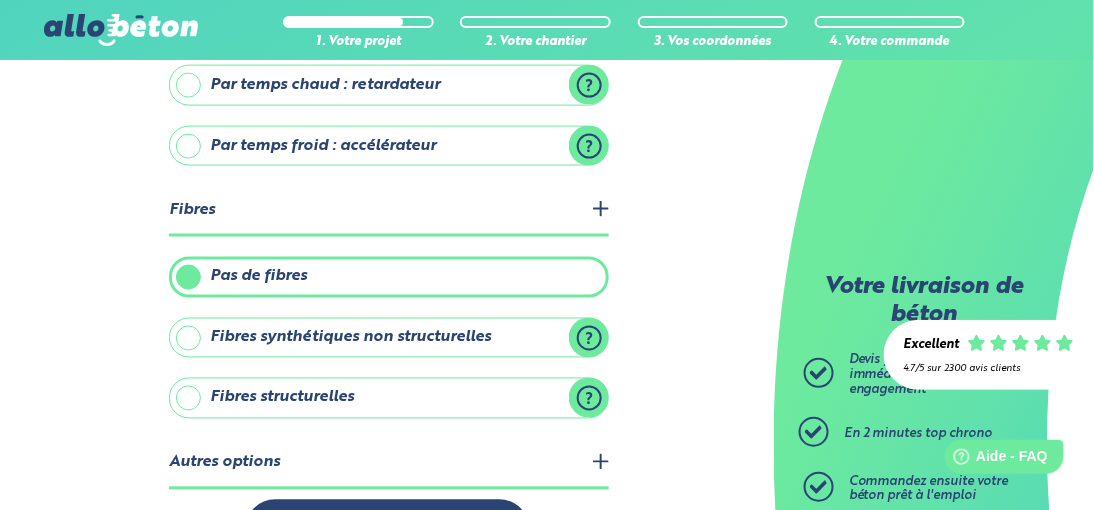 click on "Fibres structurelles" at bounding box center [389, 398] 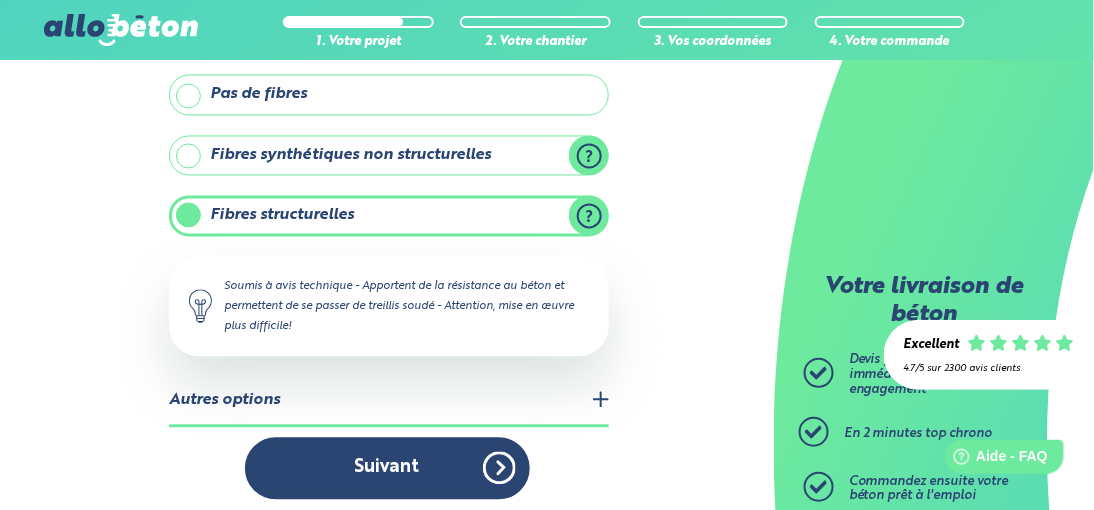 scroll, scrollTop: 682, scrollLeft: 0, axis: vertical 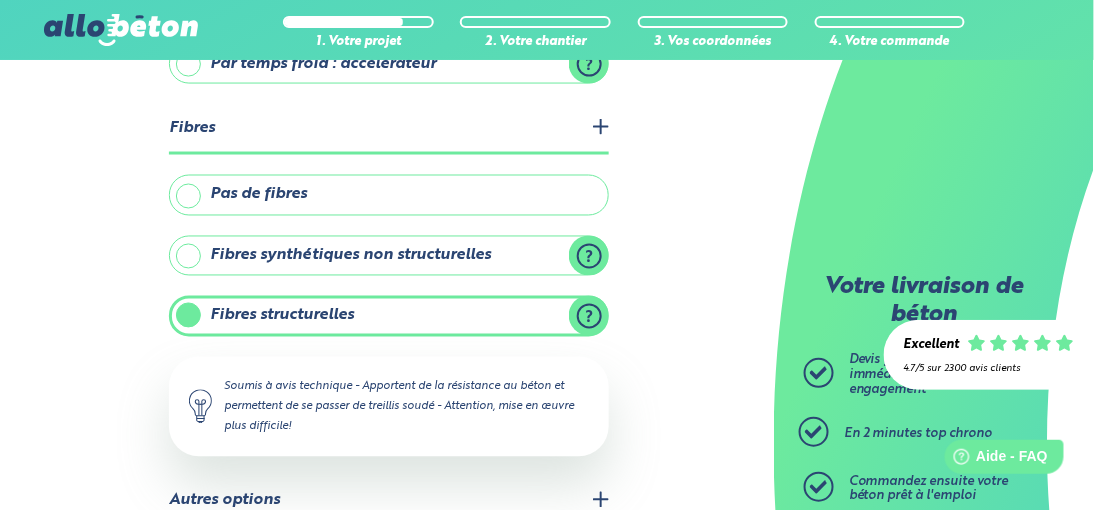 click on "Fibres synthétiques non structurelles" at bounding box center (389, 256) 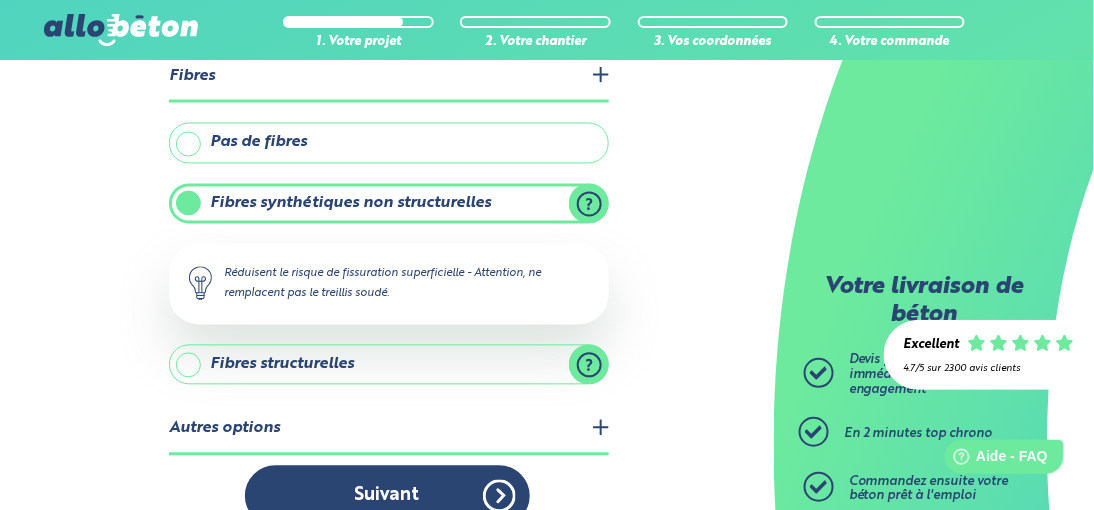 scroll, scrollTop: 762, scrollLeft: 0, axis: vertical 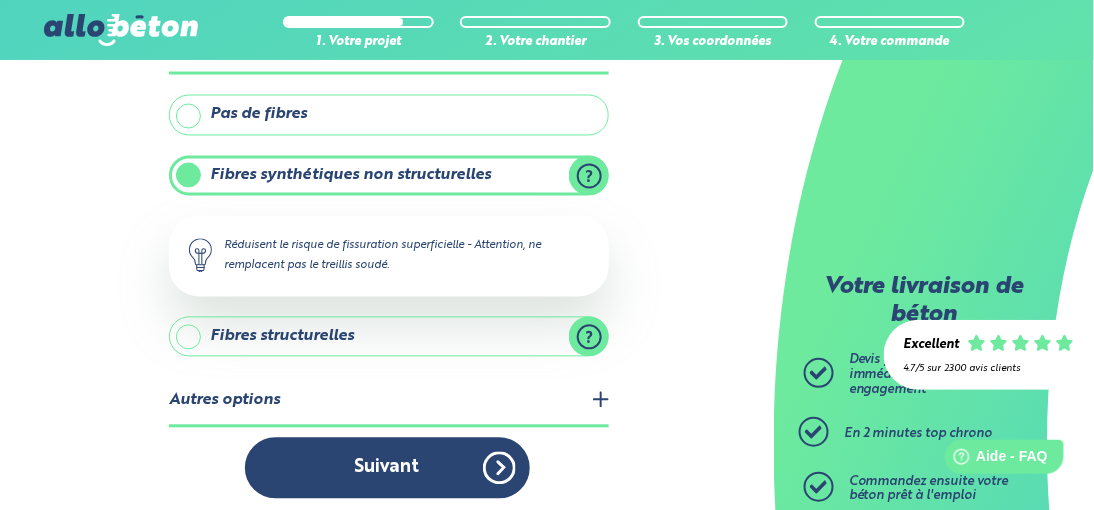 click on "Autres options" at bounding box center [389, 402] 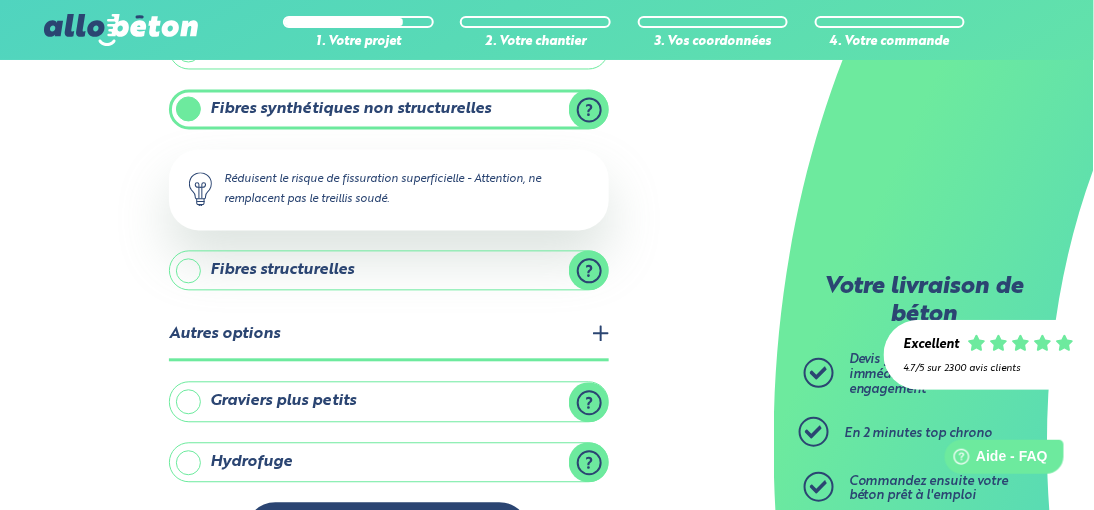 scroll, scrollTop: 891, scrollLeft: 0, axis: vertical 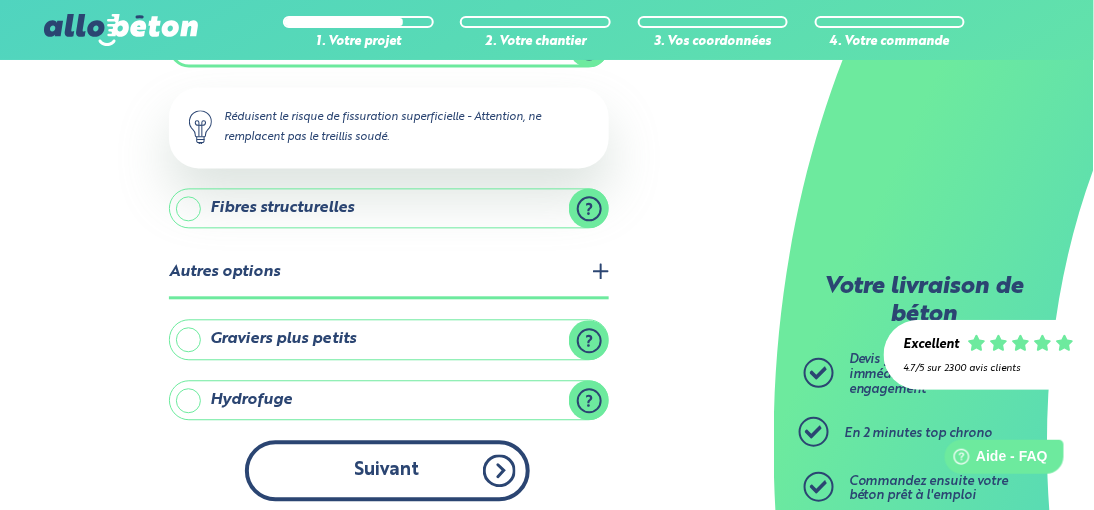 click on "Suivant" at bounding box center (387, 470) 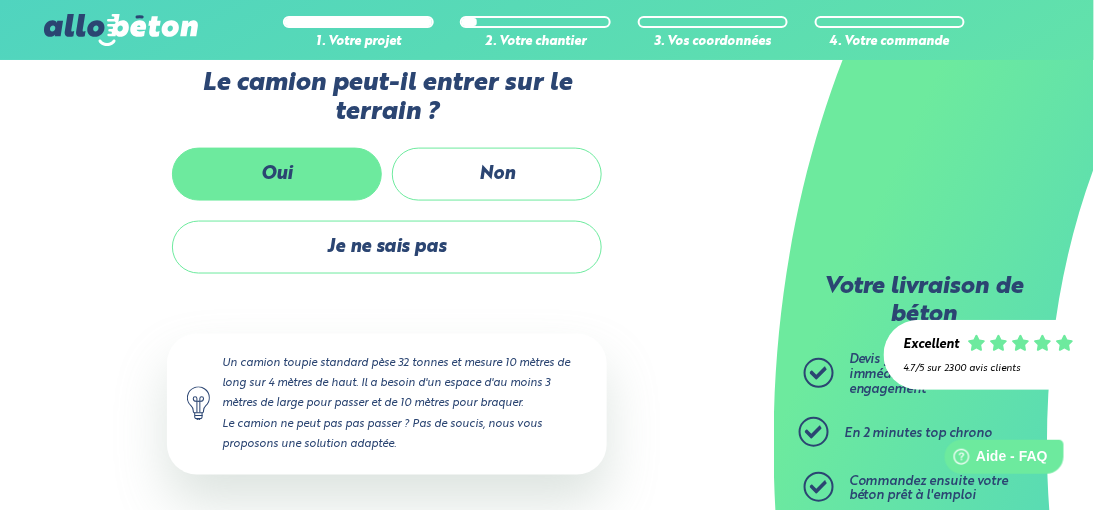 click on "Oui" at bounding box center (277, 174) 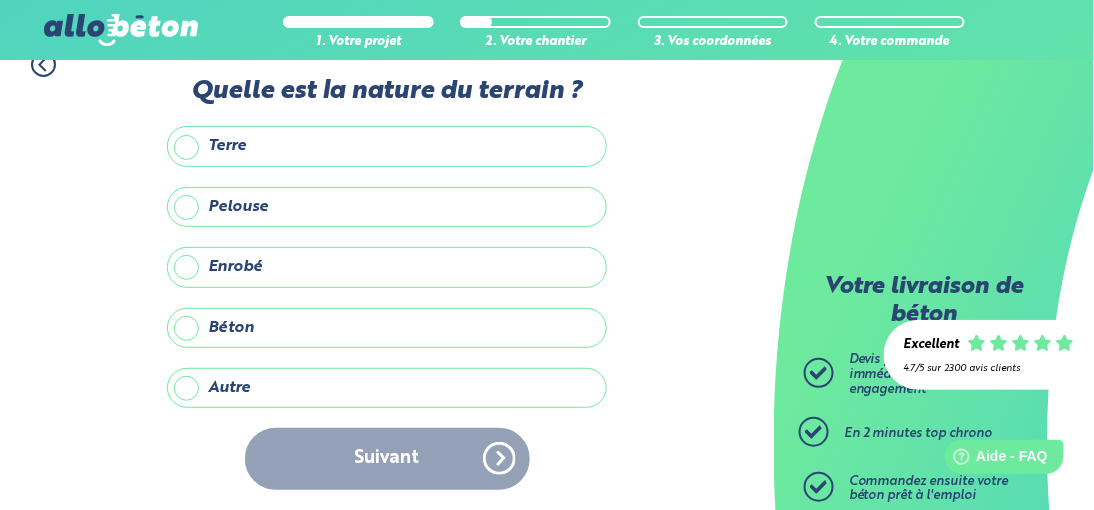 scroll, scrollTop: 23, scrollLeft: 0, axis: vertical 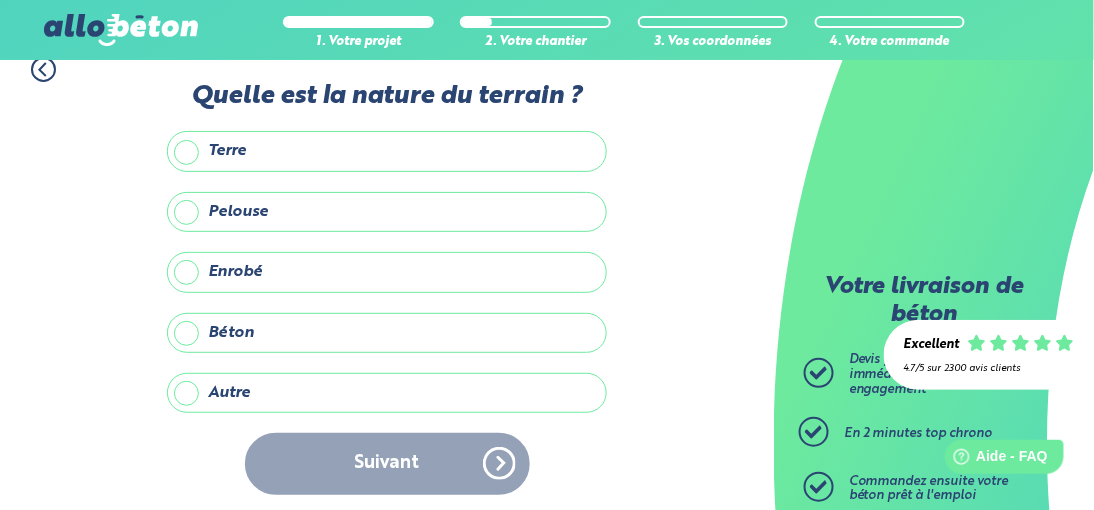 click on "Pelouse" at bounding box center (387, 212) 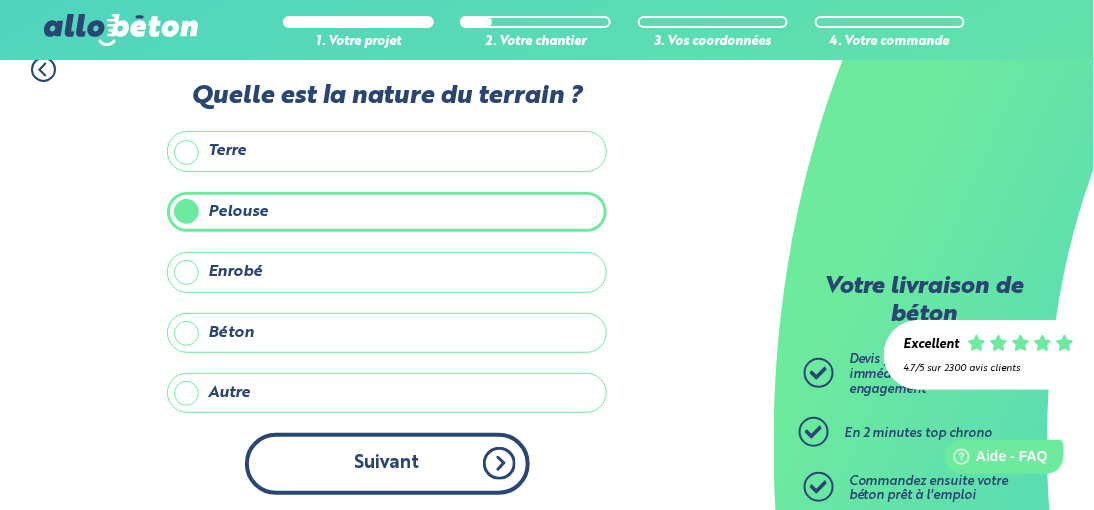 click on "Suivant" at bounding box center [387, 463] 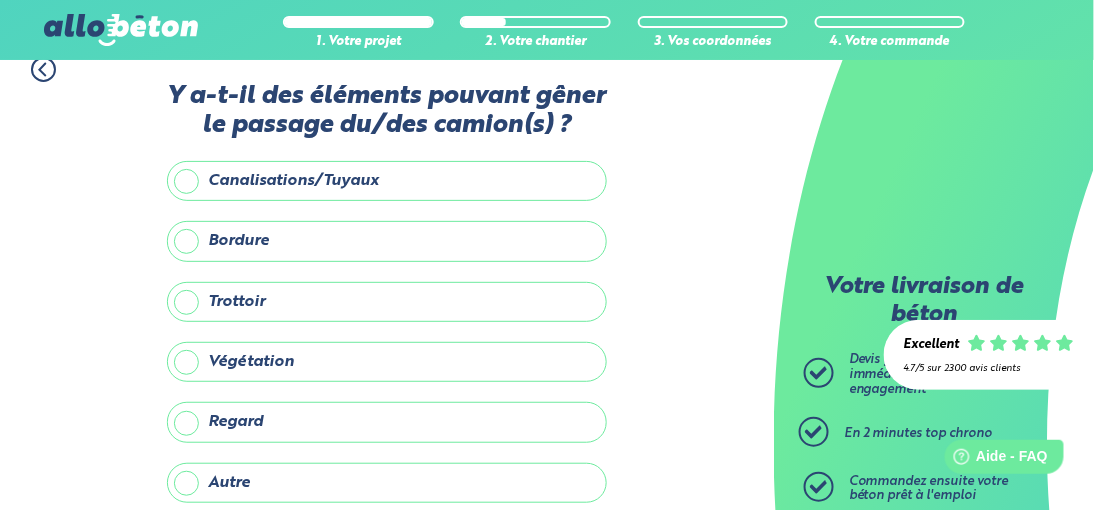 click on "Canalisations/Tuyaux" at bounding box center (387, 181) 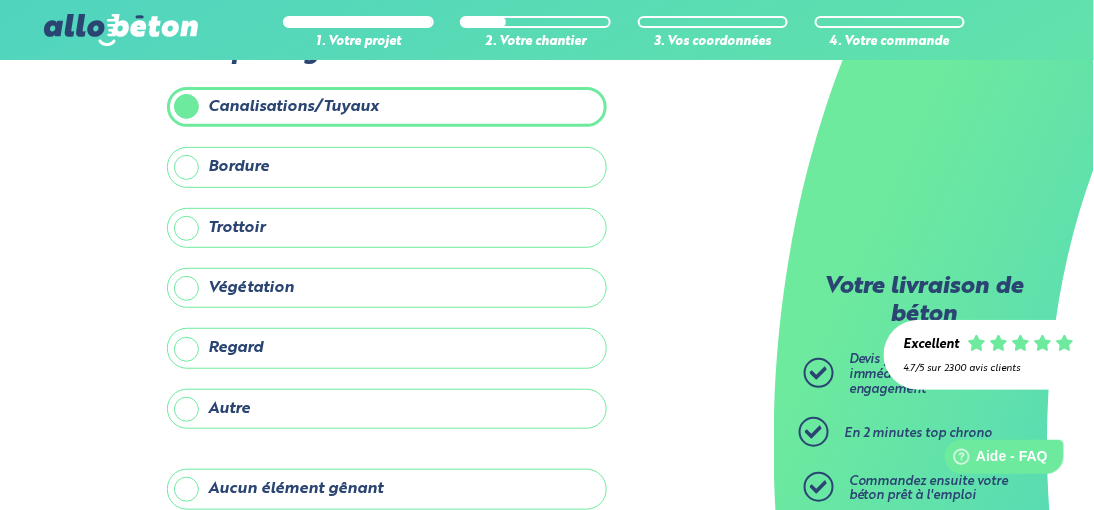 scroll, scrollTop: 191, scrollLeft: 0, axis: vertical 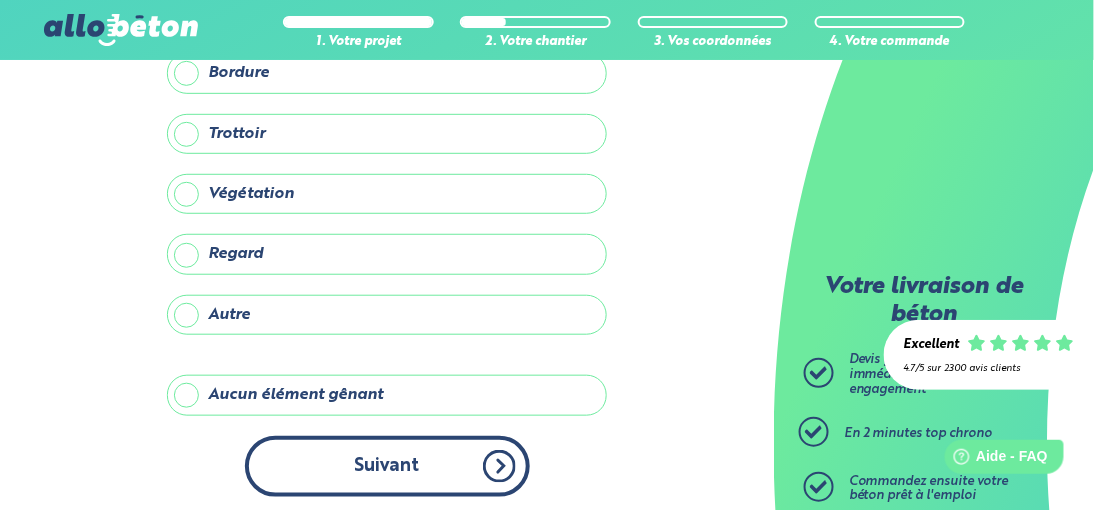 click on "Suivant" at bounding box center (387, 466) 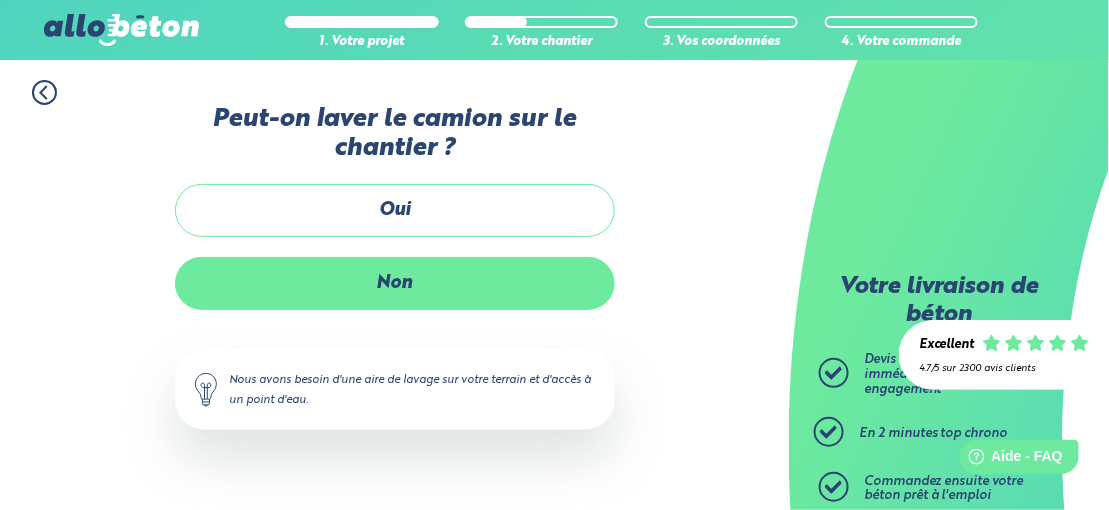click on "Non" at bounding box center (395, 283) 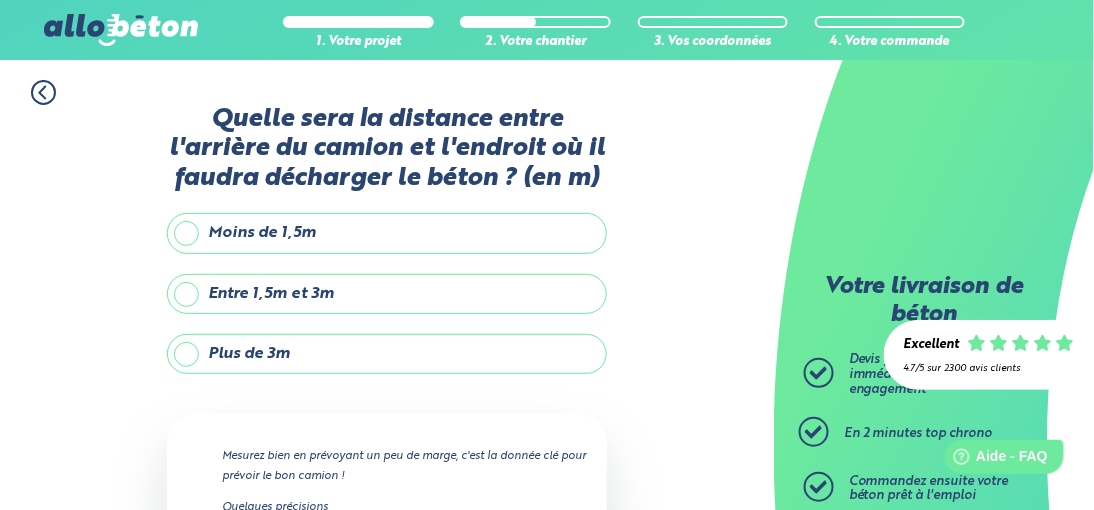 click on "Entre 1,5m et 3m" at bounding box center (387, 294) 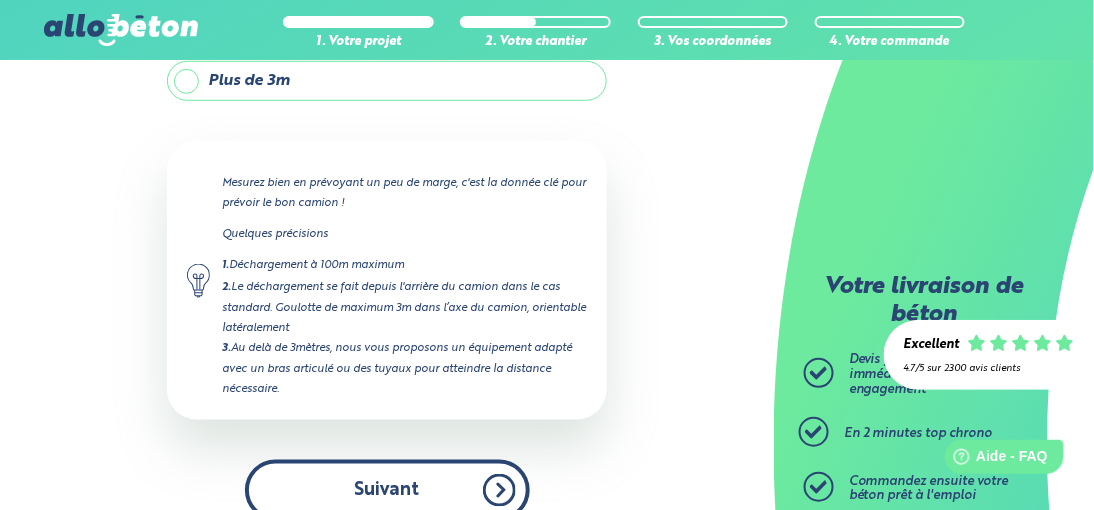 scroll, scrollTop: 299, scrollLeft: 0, axis: vertical 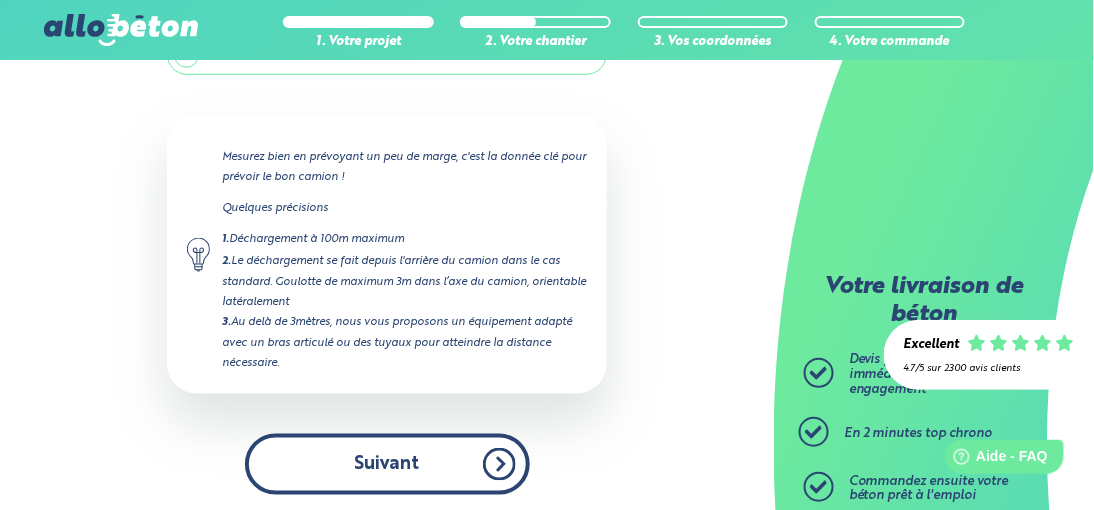 click on "Suivant" at bounding box center [387, 464] 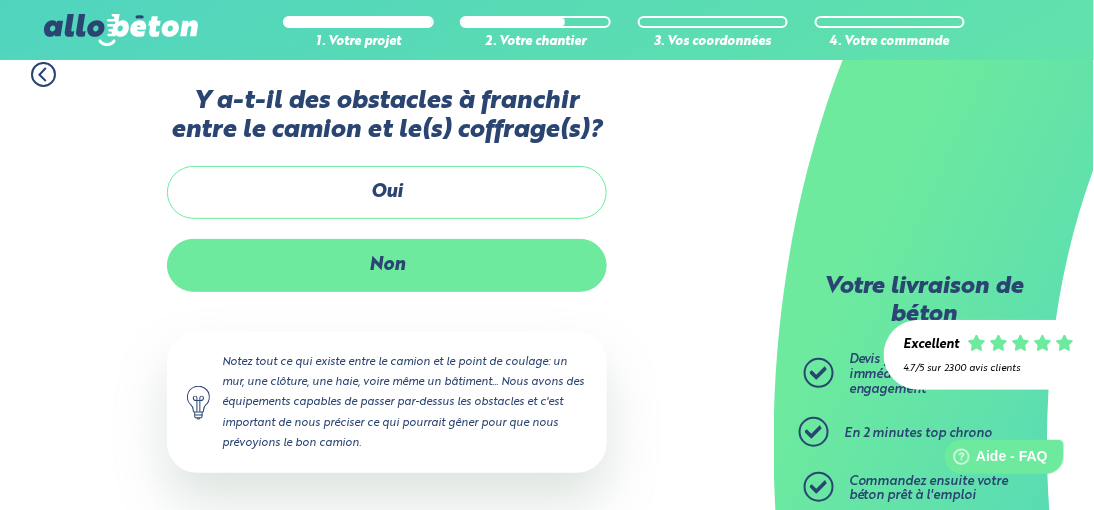 click on "Non" at bounding box center (387, 265) 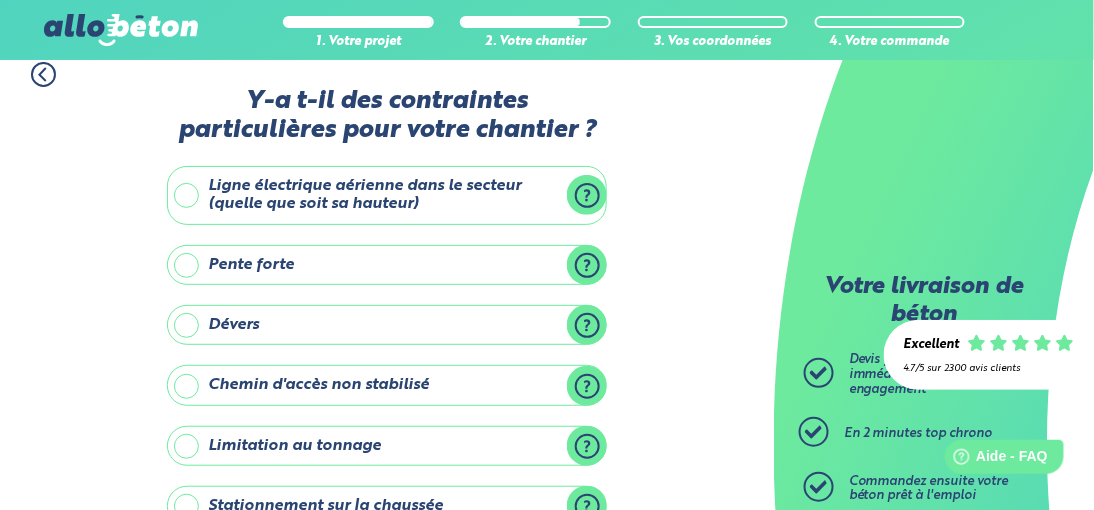click on "Ligne électrique aérienne dans le secteur (quelle que soit sa hauteur)" at bounding box center [387, 195] 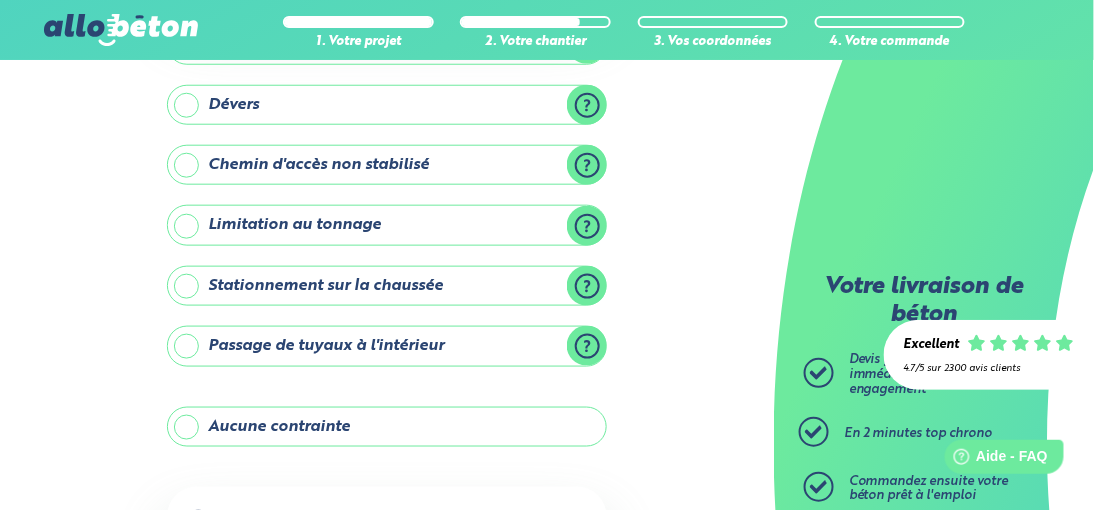 scroll, scrollTop: 318, scrollLeft: 0, axis: vertical 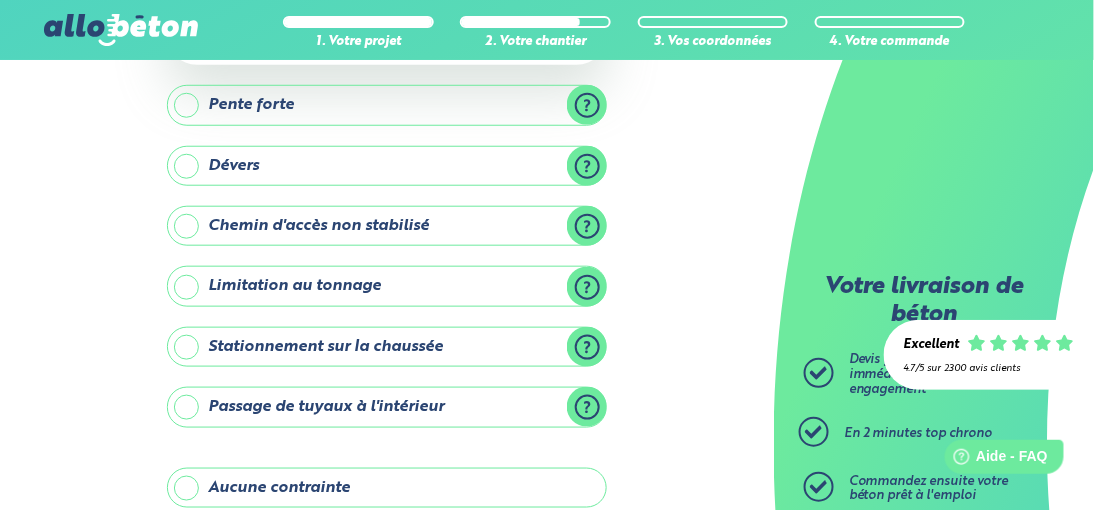 click on "Limitation au tonnage" at bounding box center [387, 286] 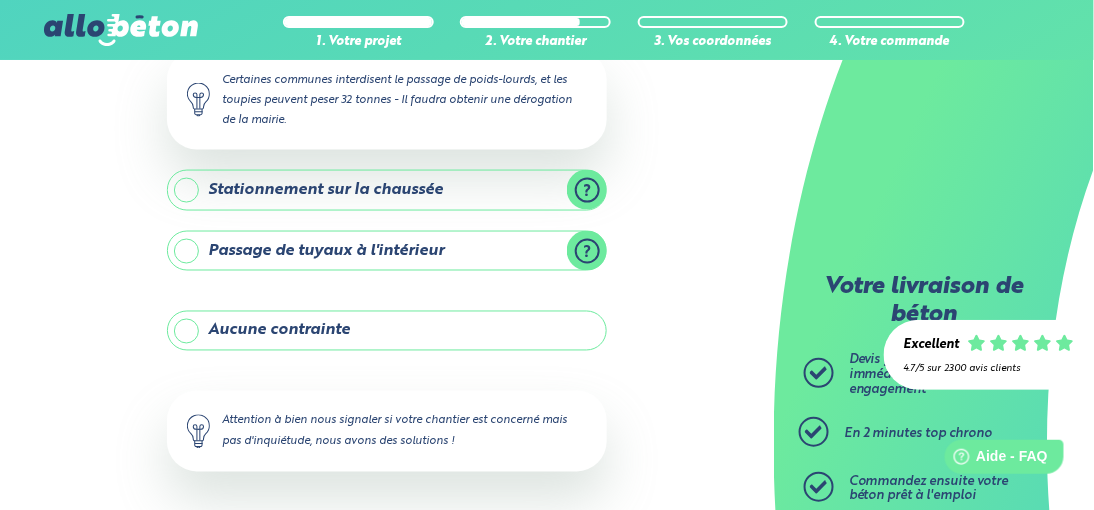 scroll, scrollTop: 671, scrollLeft: 0, axis: vertical 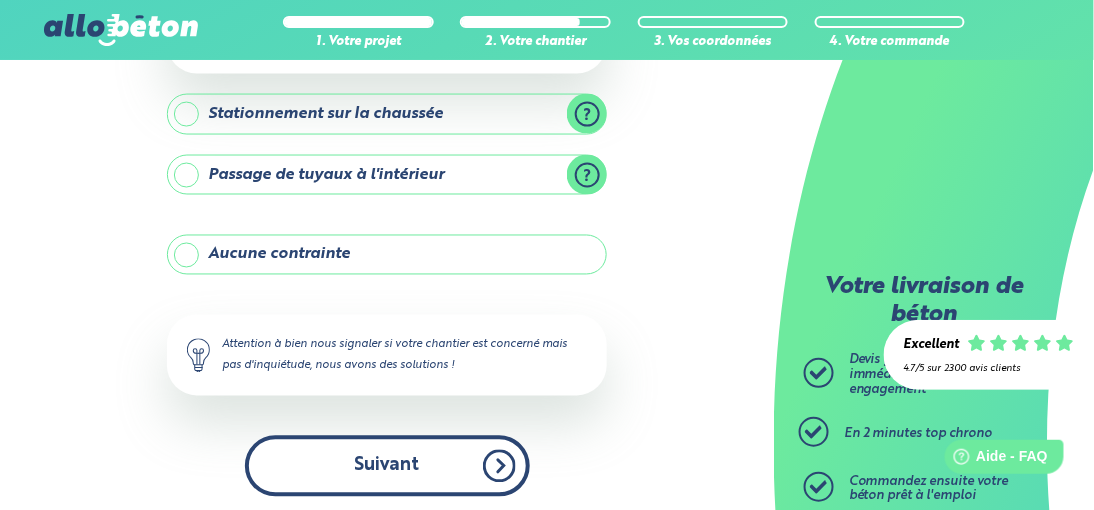 click on "Suivant" at bounding box center (387, 466) 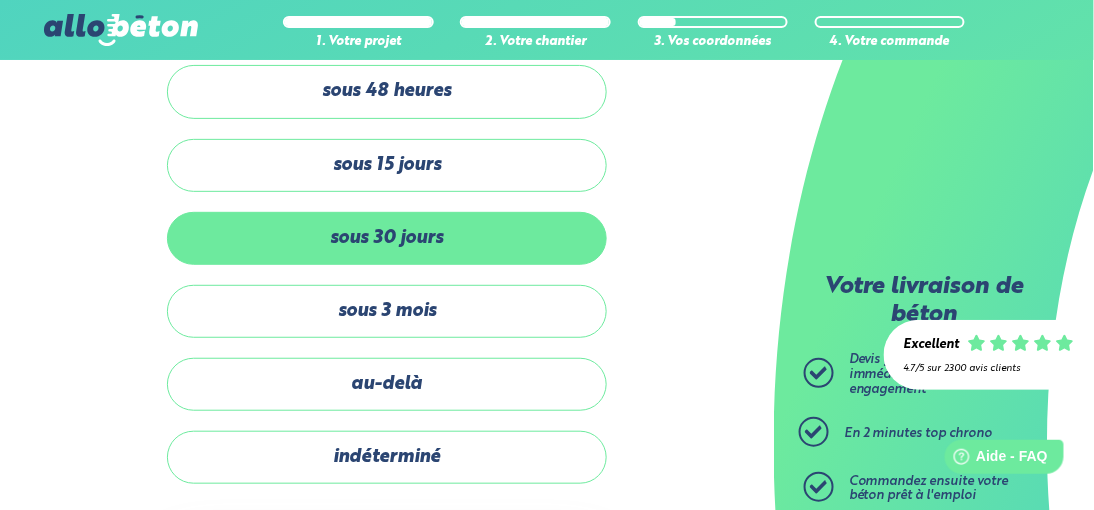 scroll, scrollTop: 0, scrollLeft: 0, axis: both 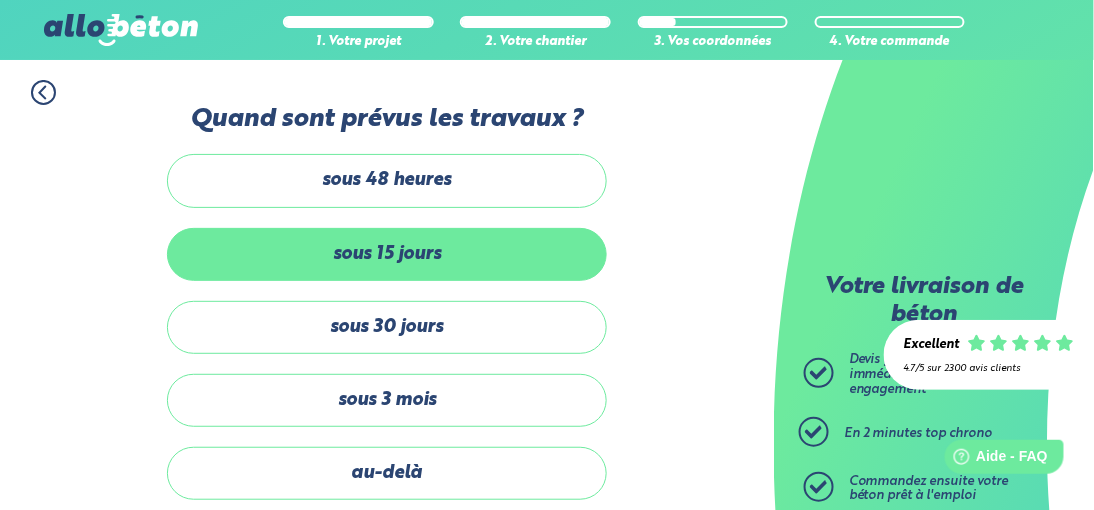 click on "sous 15 jours" at bounding box center (387, 254) 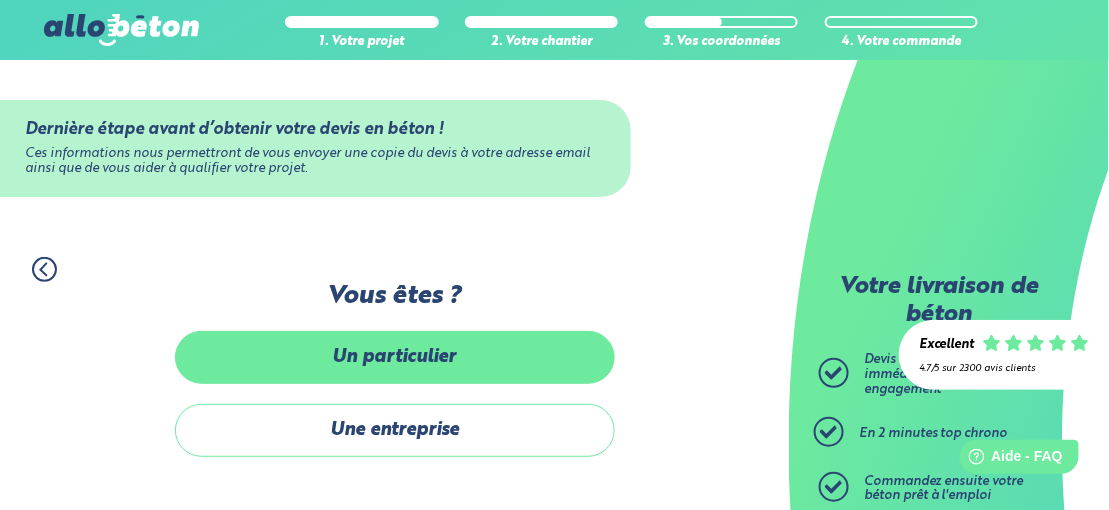 click on "Un particulier" at bounding box center (395, 357) 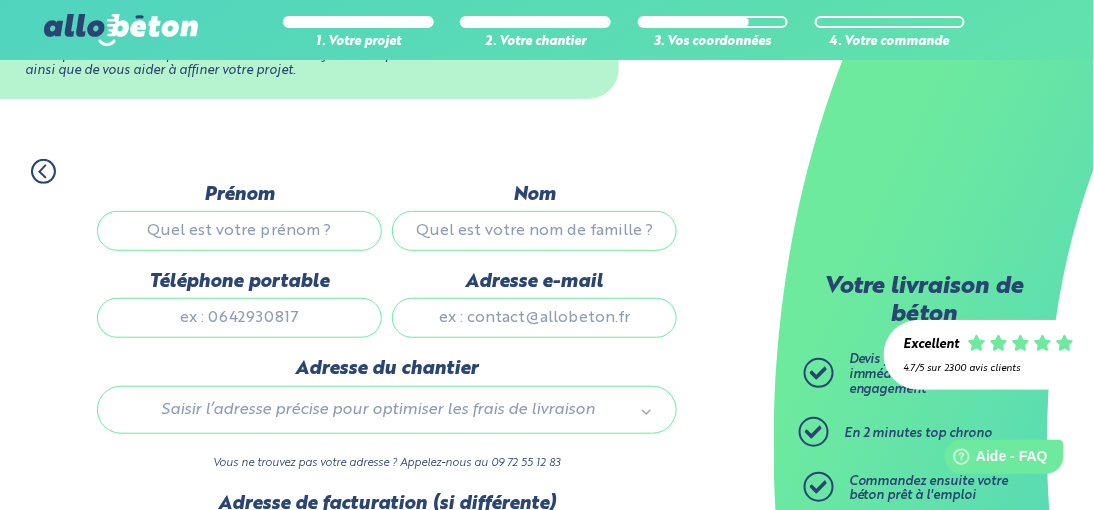 scroll, scrollTop: 0, scrollLeft: 0, axis: both 